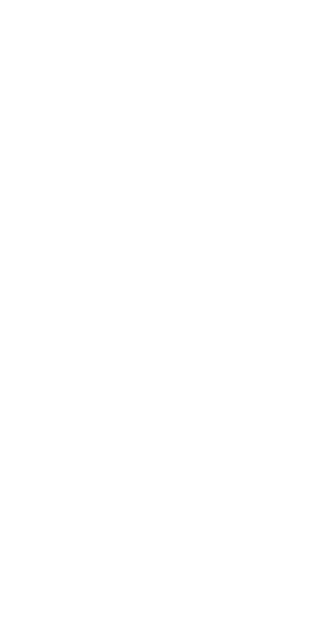 scroll, scrollTop: 0, scrollLeft: 0, axis: both 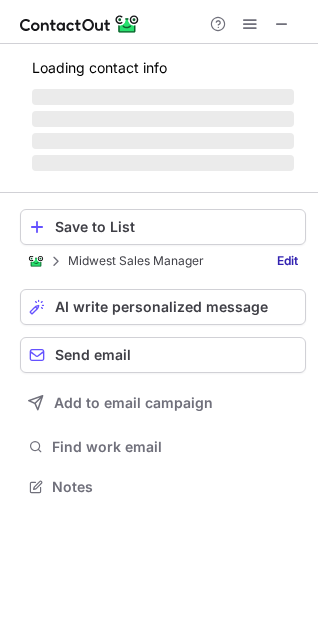 drag, startPoint x: 15, startPoint y: 68, endPoint x: 28, endPoint y: 68, distance: 13 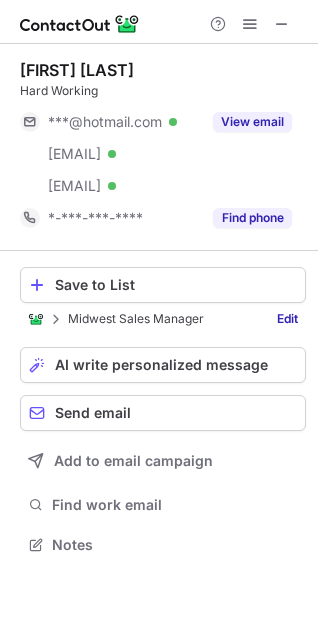 scroll, scrollTop: 10, scrollLeft: 10, axis: both 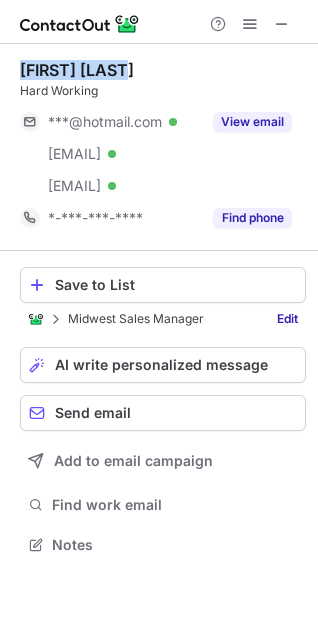 drag, startPoint x: 13, startPoint y: 68, endPoint x: 137, endPoint y: 72, distance: 124.0645 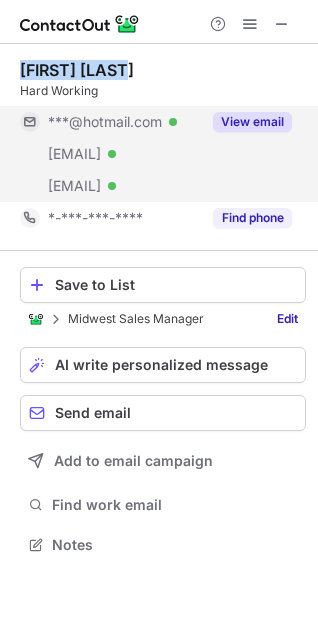 click on "View email" at bounding box center (252, 122) 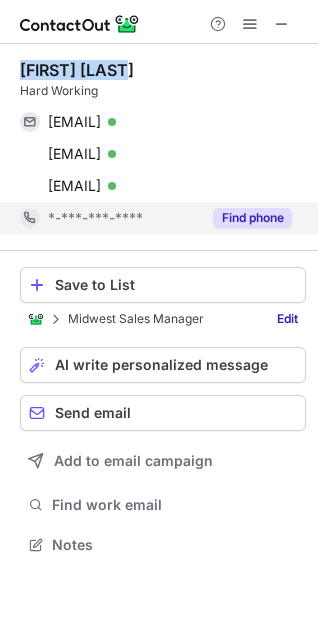 click on "Find phone" at bounding box center [252, 218] 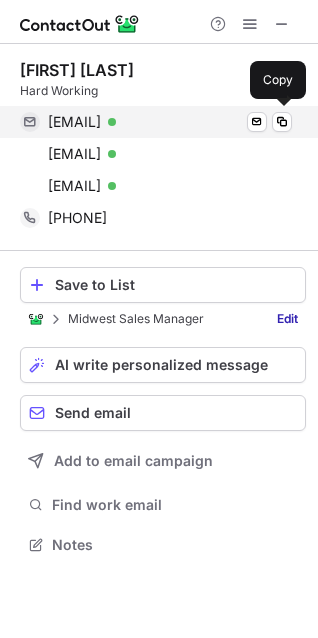 click on "anthonybaker01@hotmail.com" at bounding box center (74, 122) 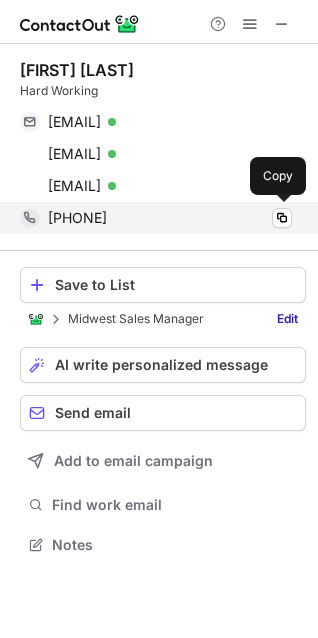 click on "+19105744442" at bounding box center [77, 218] 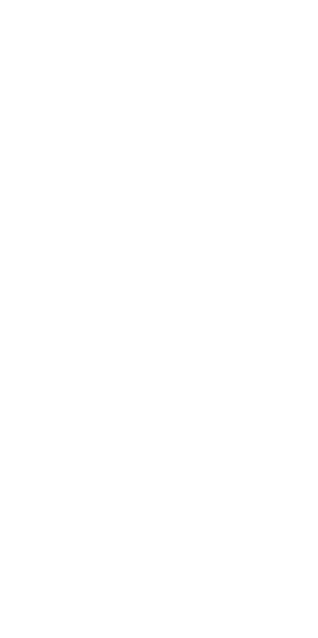 scroll, scrollTop: 0, scrollLeft: 0, axis: both 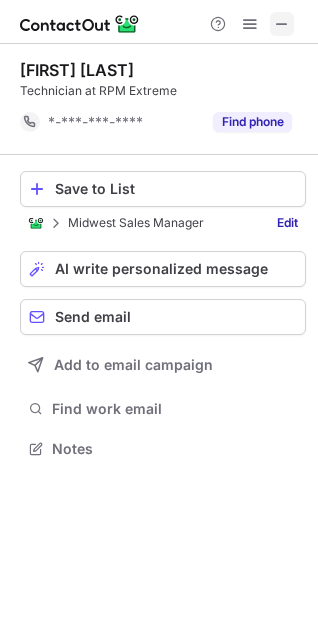 click at bounding box center (282, 24) 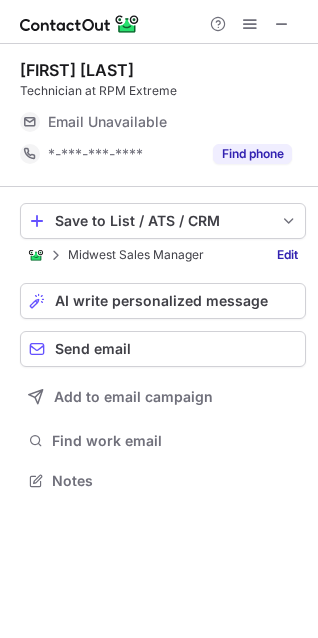 scroll, scrollTop: 10, scrollLeft: 10, axis: both 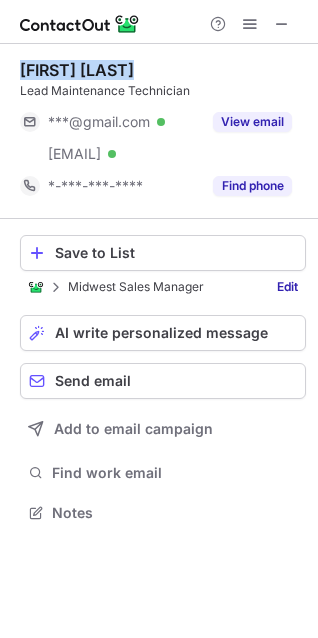drag, startPoint x: 11, startPoint y: 69, endPoint x: 153, endPoint y: 69, distance: 142 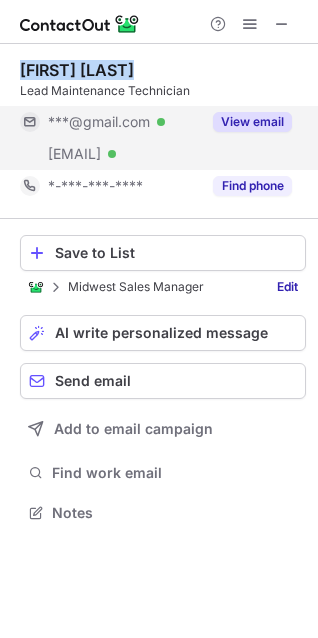 click on "View email" at bounding box center (252, 122) 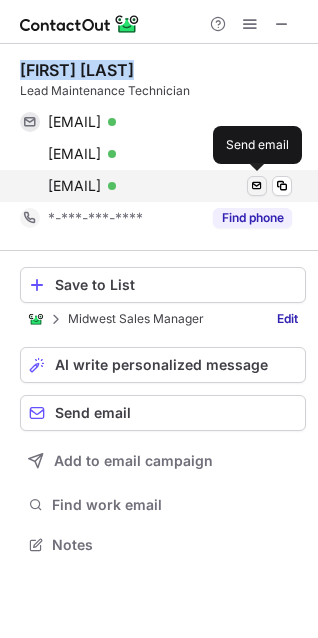 scroll, scrollTop: 10, scrollLeft: 10, axis: both 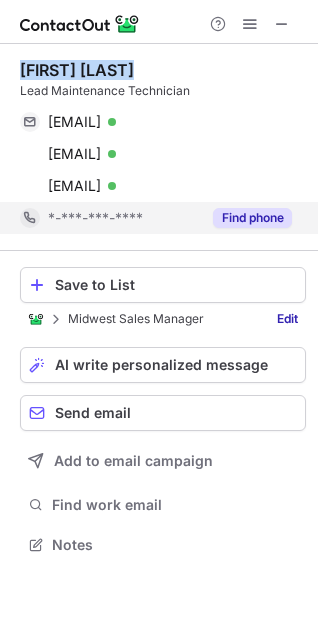 click on "Find phone" at bounding box center [252, 218] 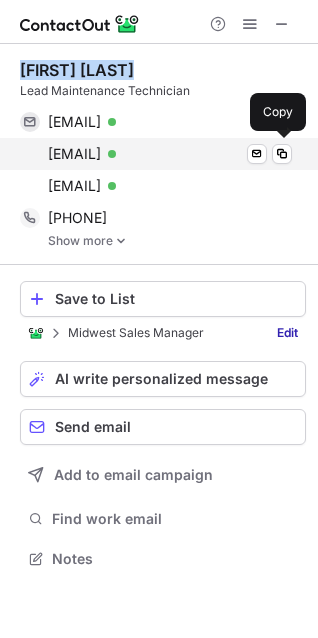 scroll, scrollTop: 10, scrollLeft: 10, axis: both 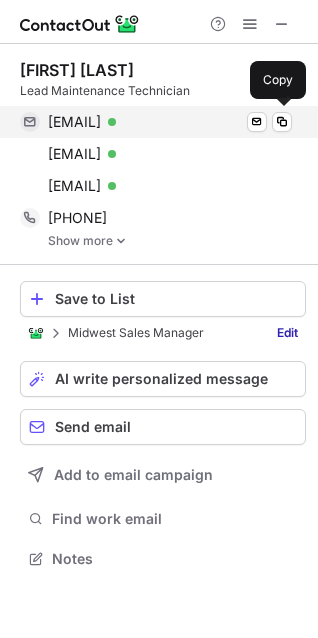 click on "connorfalconblue37@gmail.com" at bounding box center (74, 122) 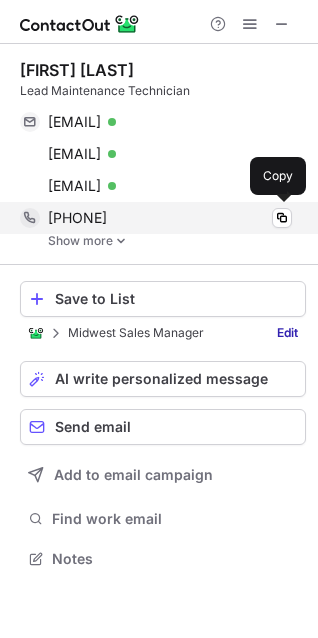 click on "+12052430312" at bounding box center (77, 218) 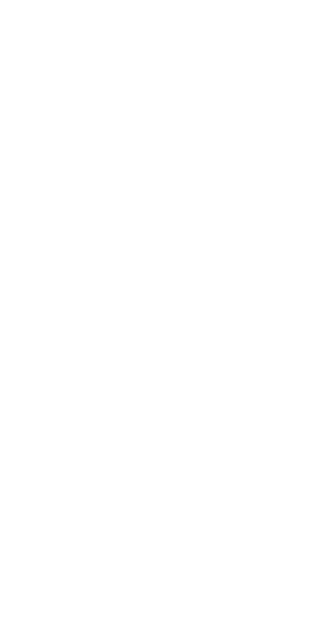 scroll, scrollTop: 0, scrollLeft: 0, axis: both 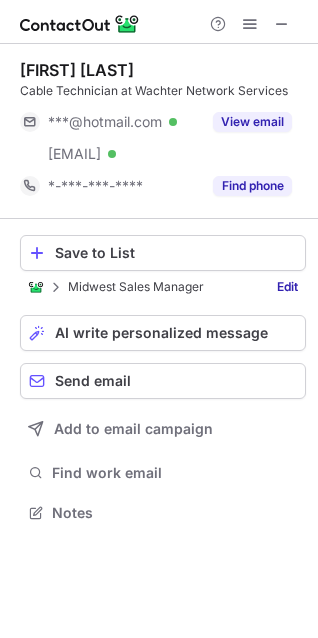 drag, startPoint x: 18, startPoint y: 65, endPoint x: 147, endPoint y: 66, distance: 129.00388 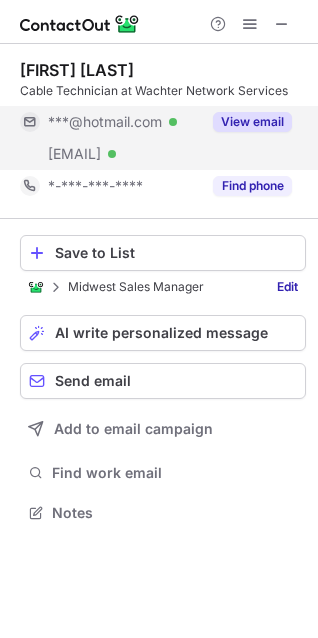 click on "View email" at bounding box center (246, 122) 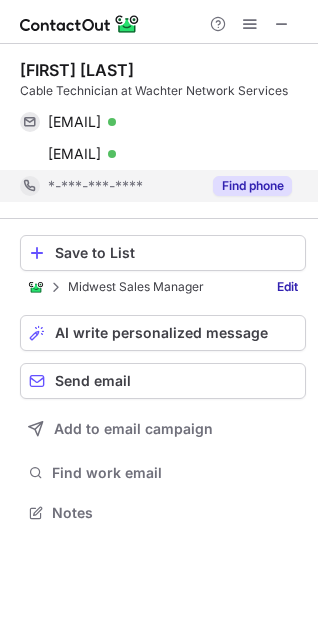 click on "Find phone" at bounding box center [252, 186] 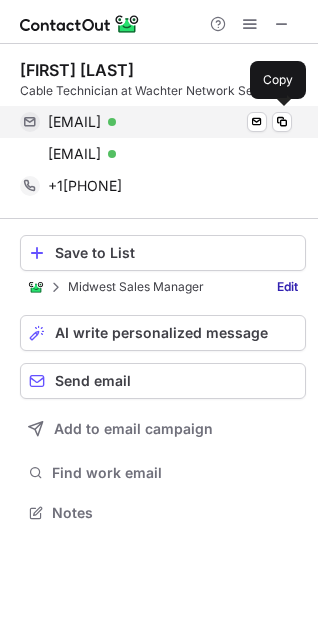 click on "alallen20@hotmail.com" at bounding box center (74, 122) 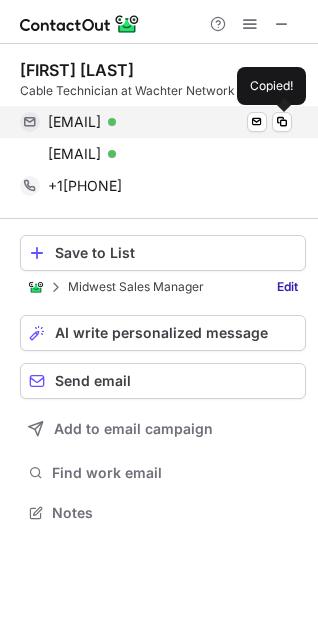 click on "alallen20@hotmail.com" at bounding box center [74, 122] 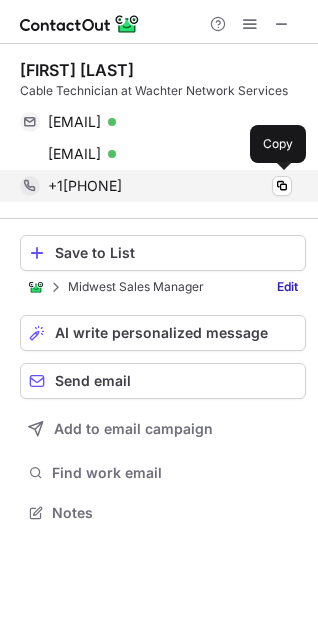click on "+12108807346" at bounding box center [85, 186] 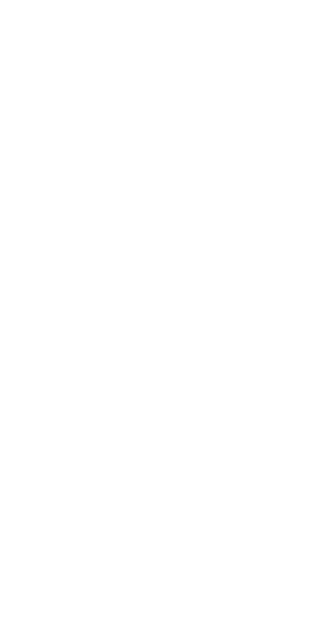 scroll, scrollTop: 0, scrollLeft: 0, axis: both 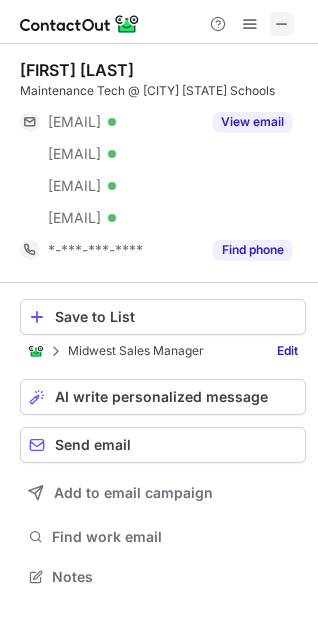 click at bounding box center [282, 24] 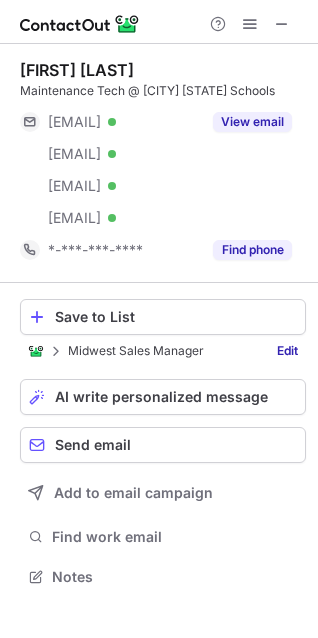 type 